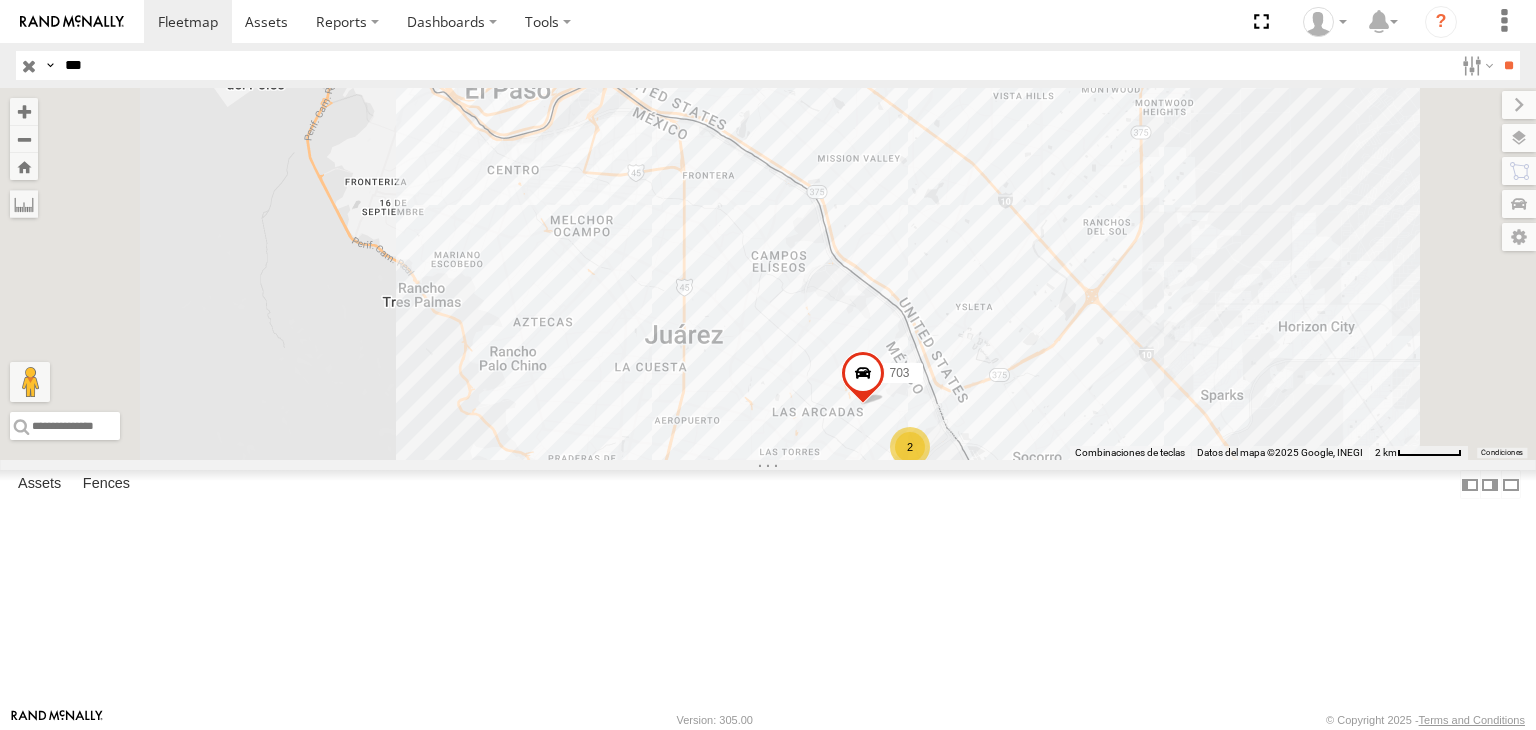 scroll, scrollTop: 0, scrollLeft: 0, axis: both 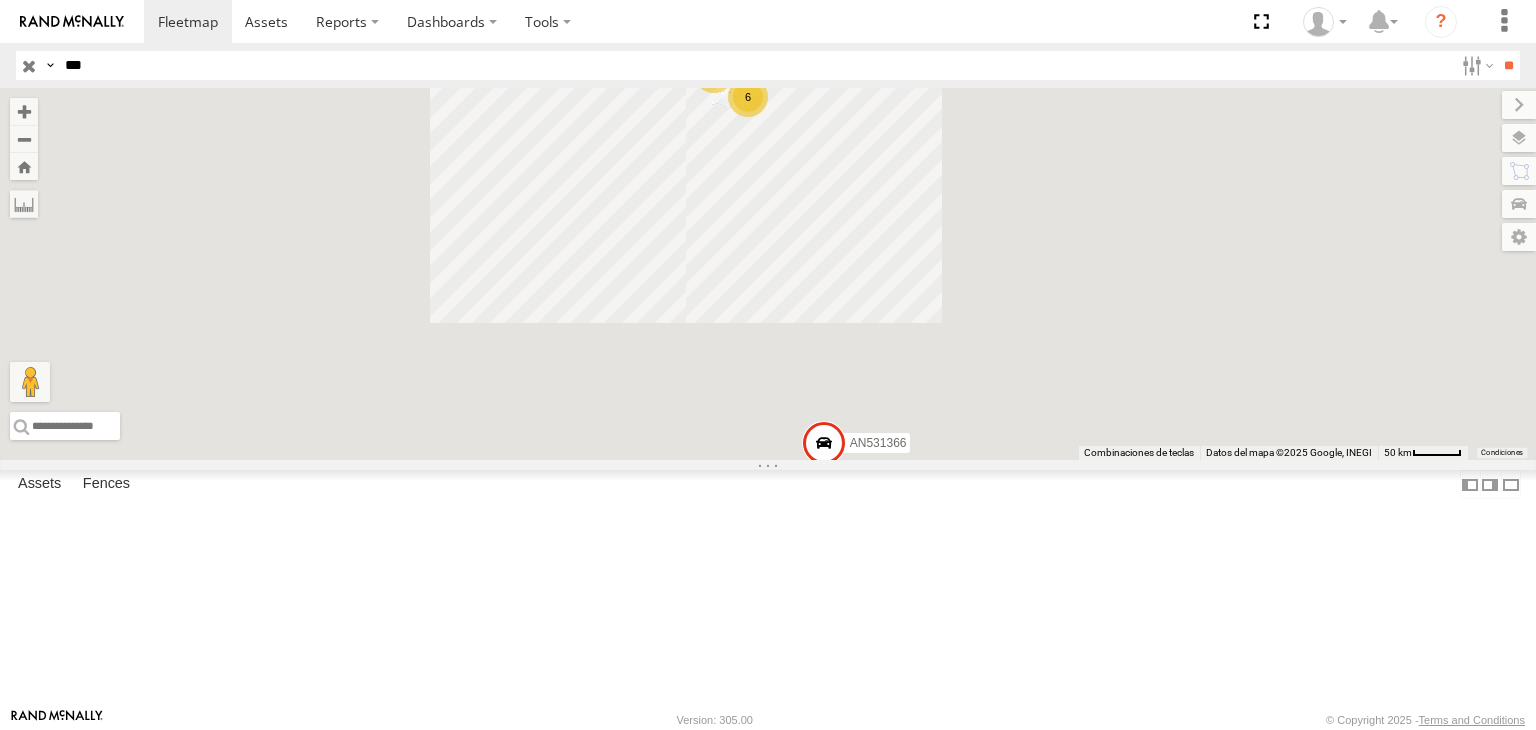 click on "313" at bounding box center [0, 0] 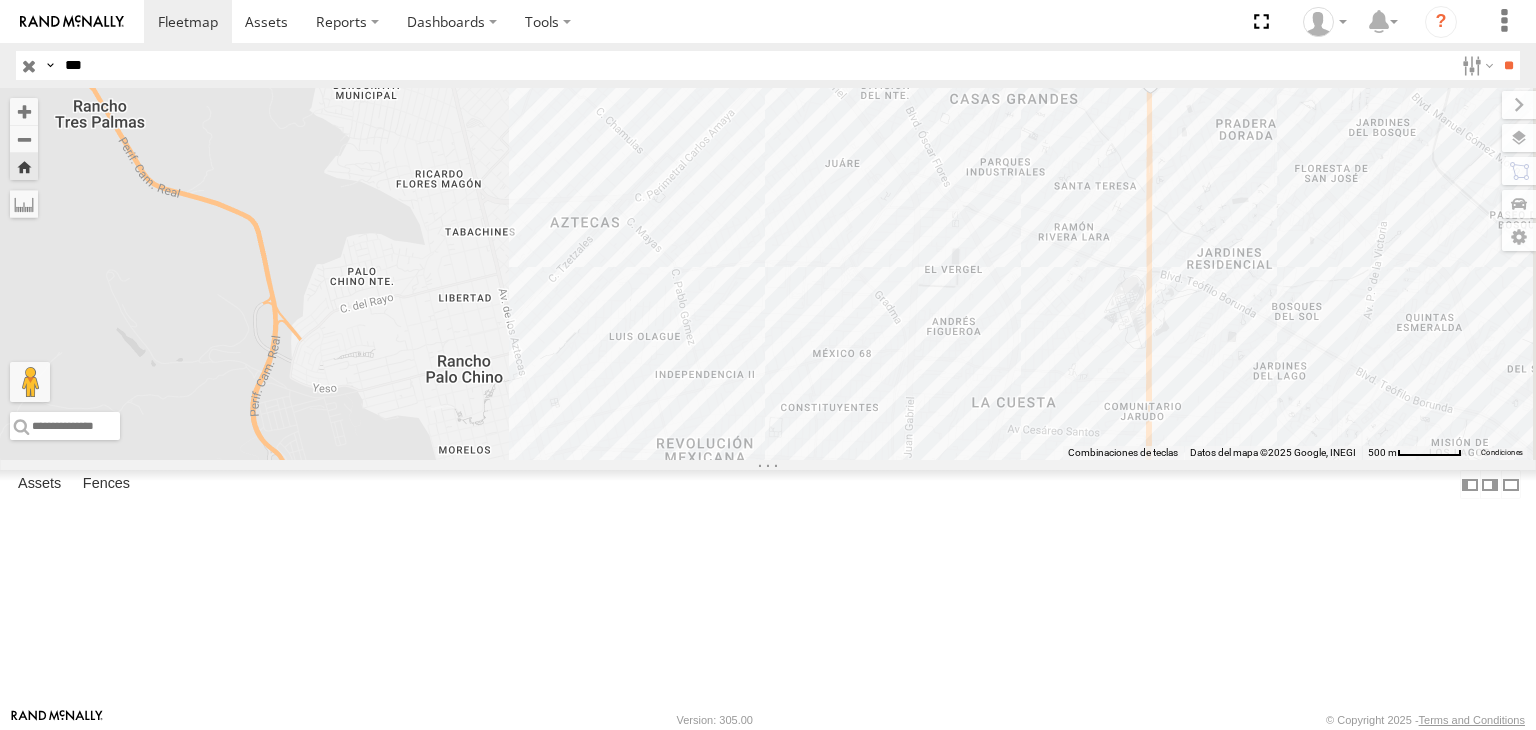 click on "***" at bounding box center [755, 65] 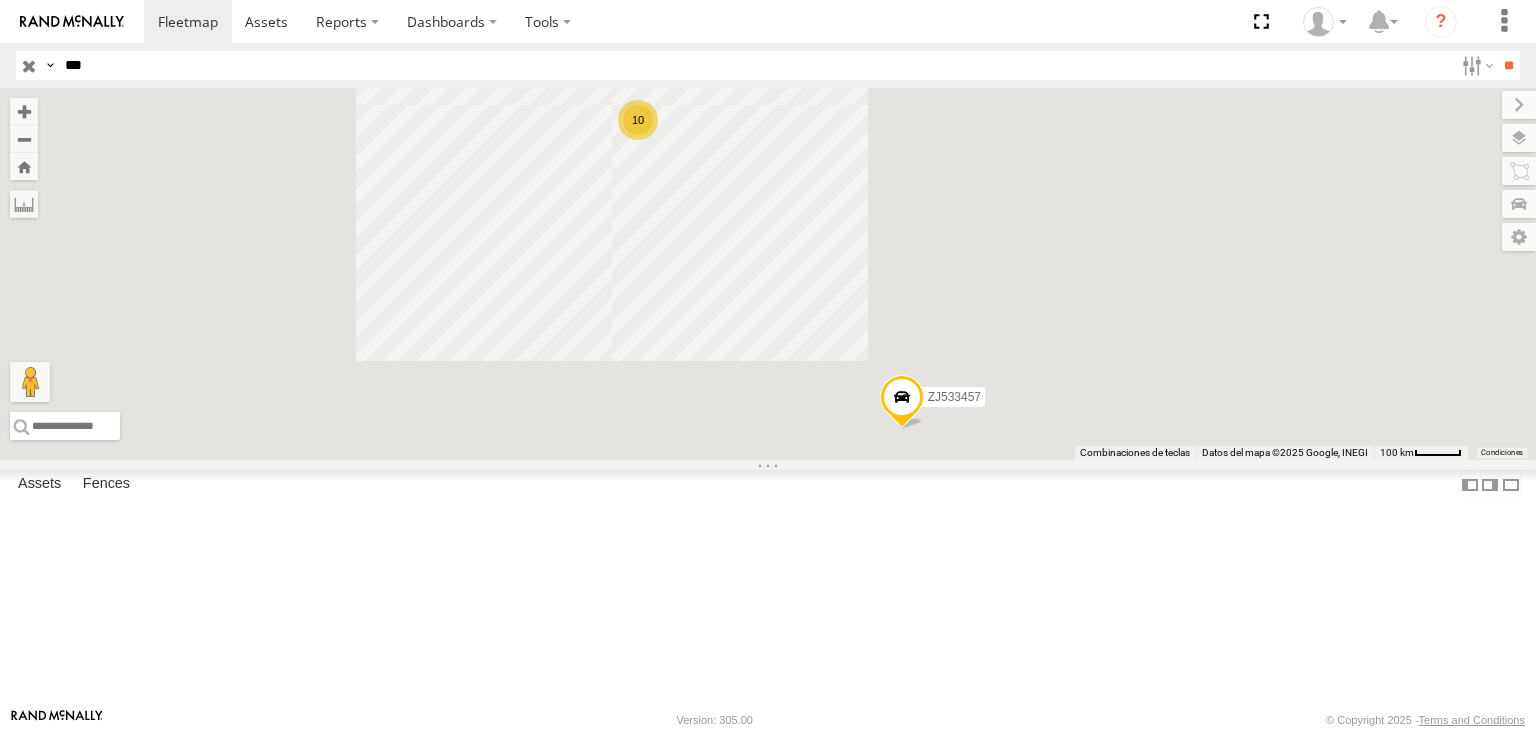 drag, startPoint x: 120, startPoint y: 140, endPoint x: 175, endPoint y: 154, distance: 56.753853 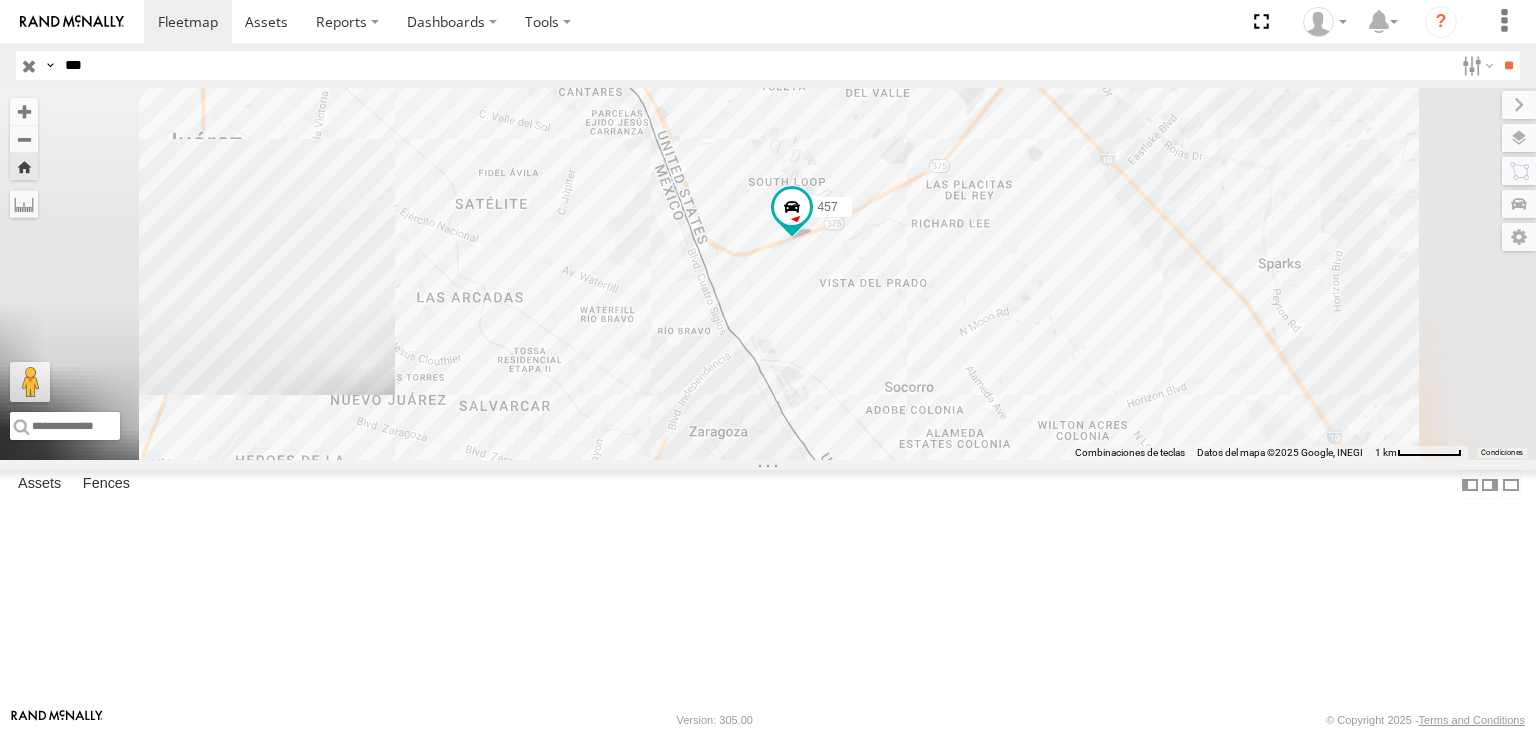 drag, startPoint x: 964, startPoint y: 385, endPoint x: 879, endPoint y: 335, distance: 98.61542 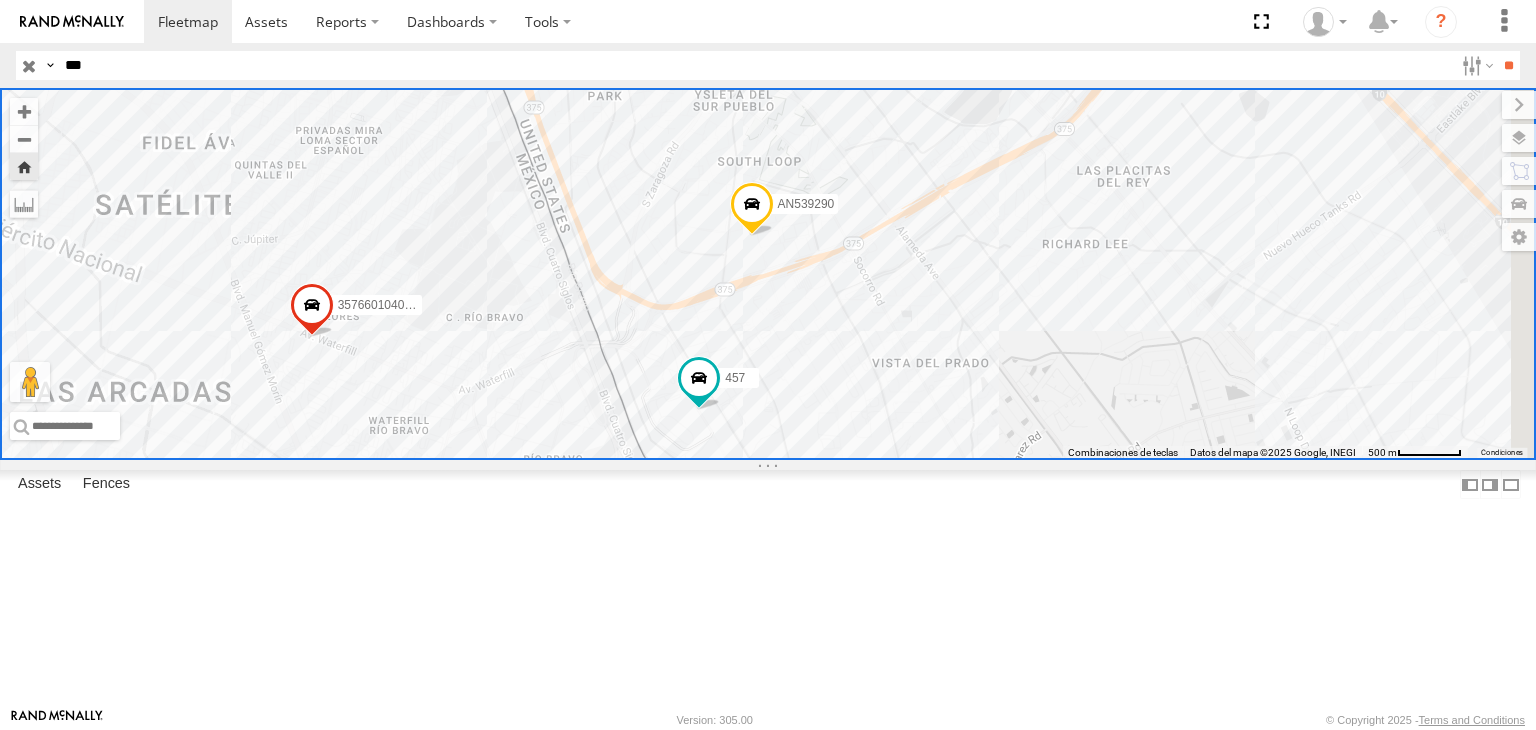click on "***" at bounding box center [755, 65] 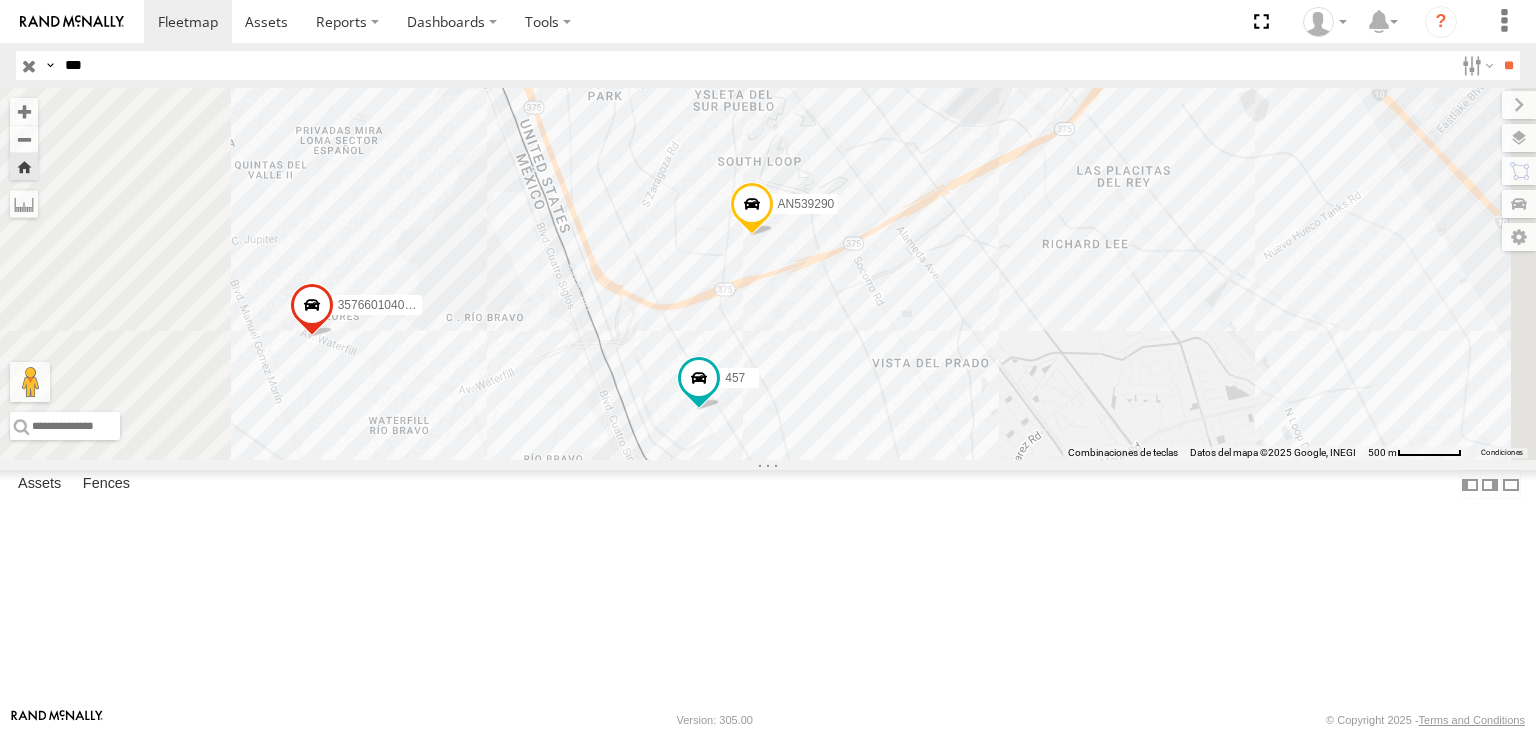click on "***" at bounding box center (755, 65) 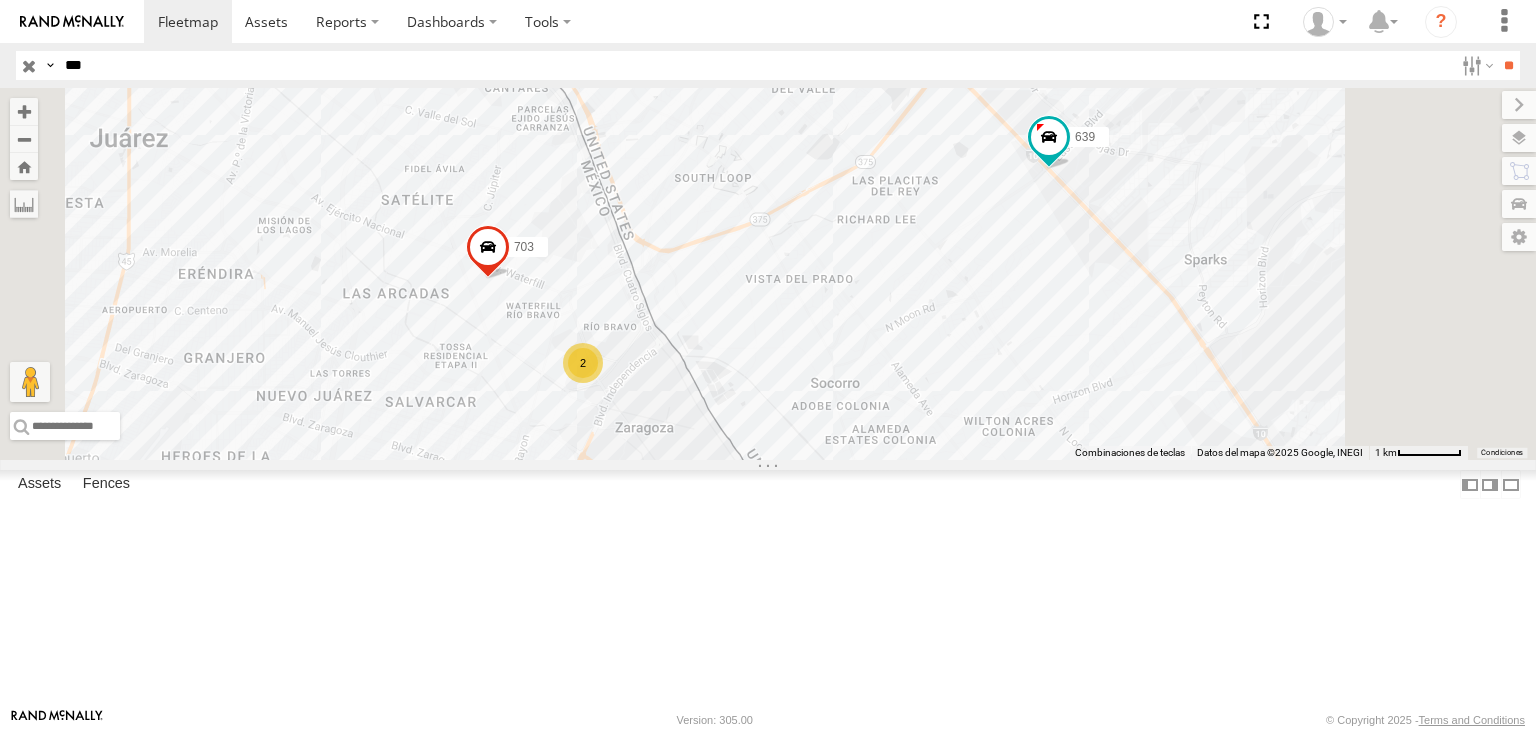 click on "Locales" at bounding box center (0, 0) 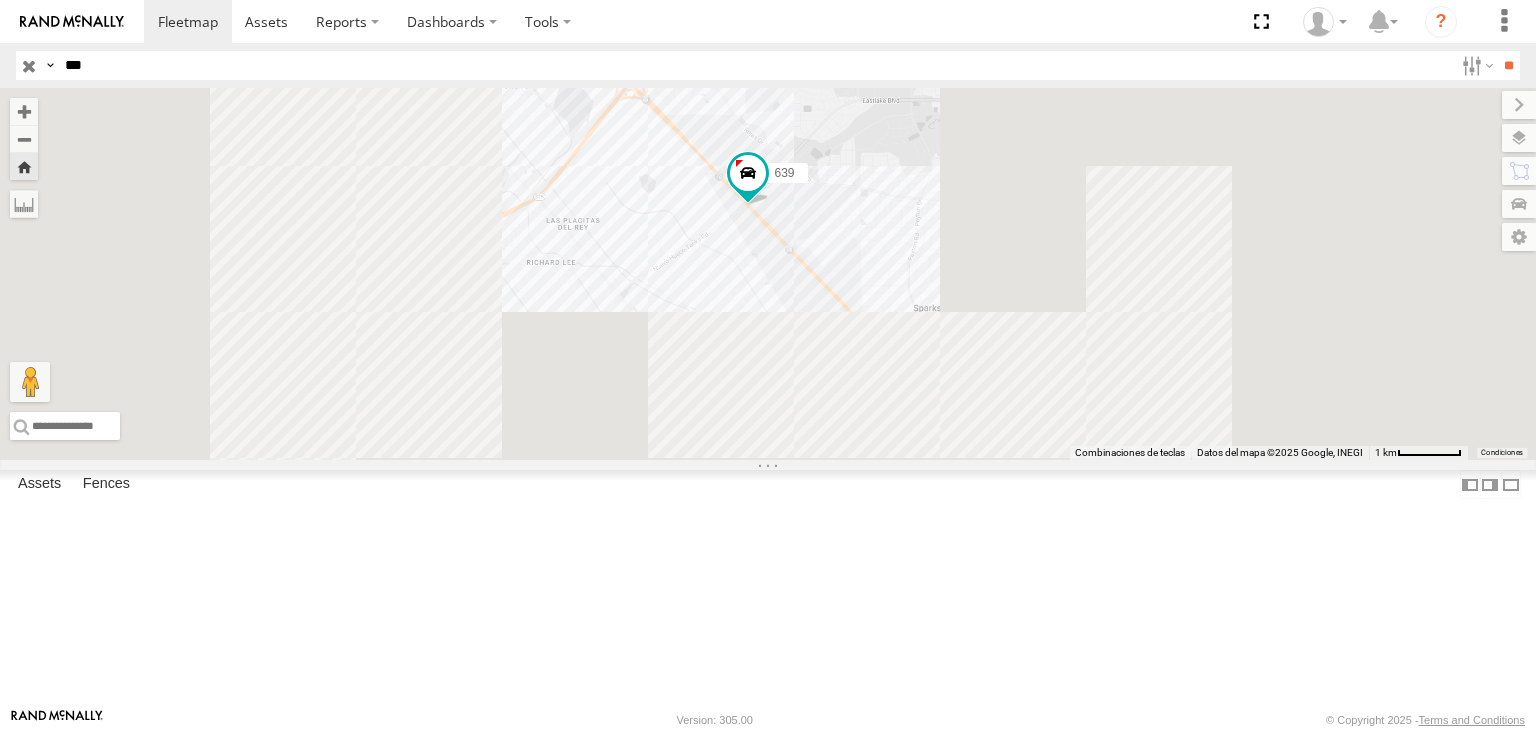 drag, startPoint x: 945, startPoint y: 349, endPoint x: 1060, endPoint y: 395, distance: 123.85879 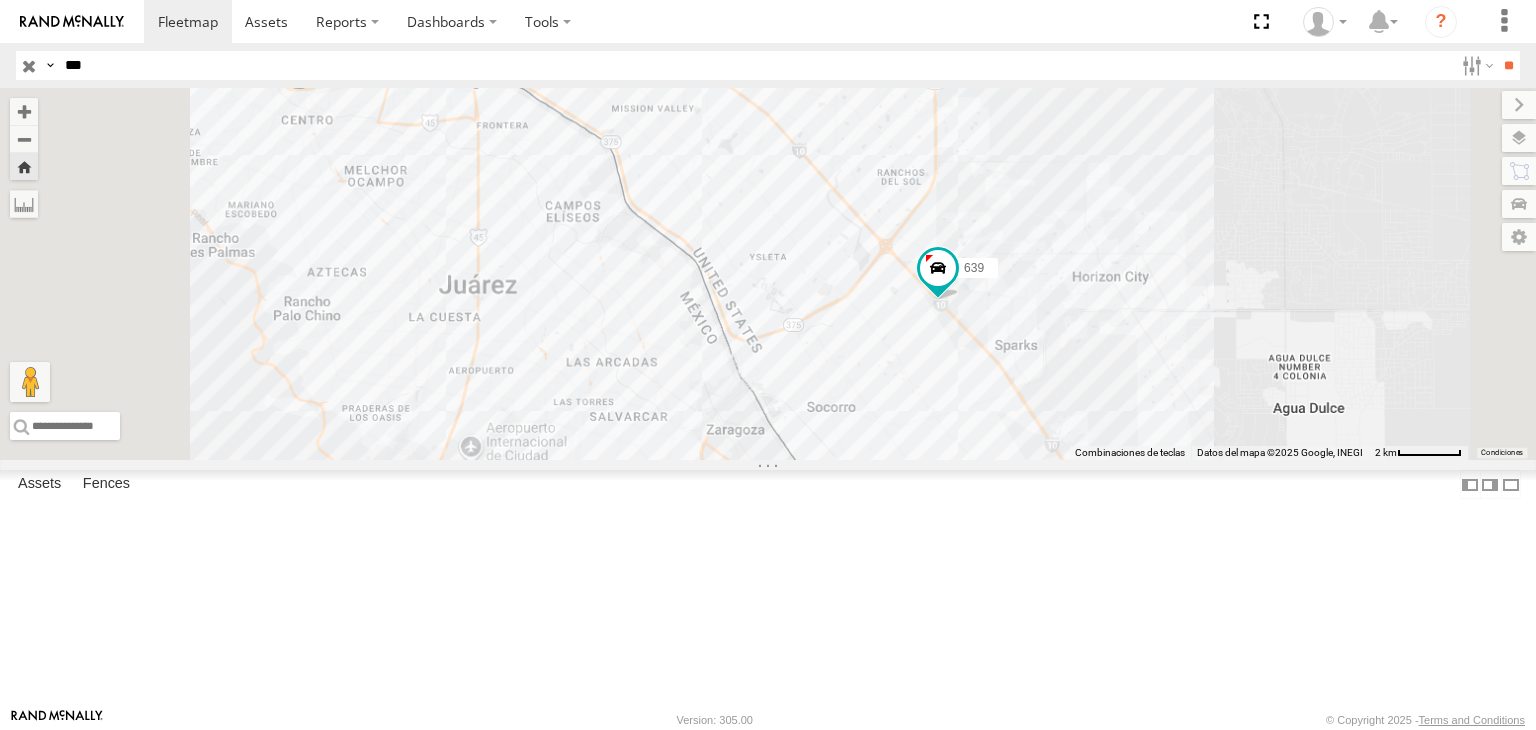 drag, startPoint x: 1021, startPoint y: 356, endPoint x: 989, endPoint y: 343, distance: 34.539833 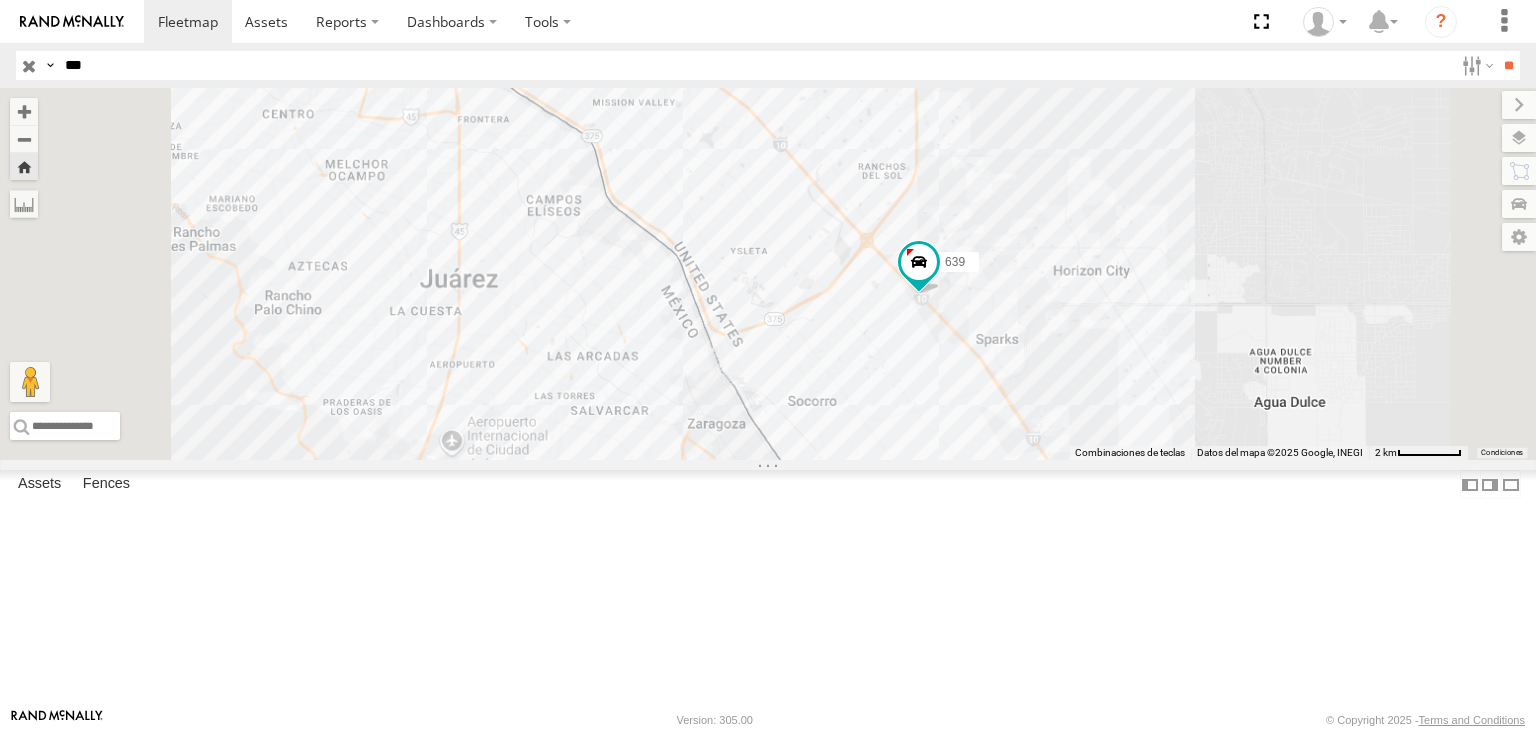 drag, startPoint x: 916, startPoint y: 305, endPoint x: 983, endPoint y: 331, distance: 71.867935 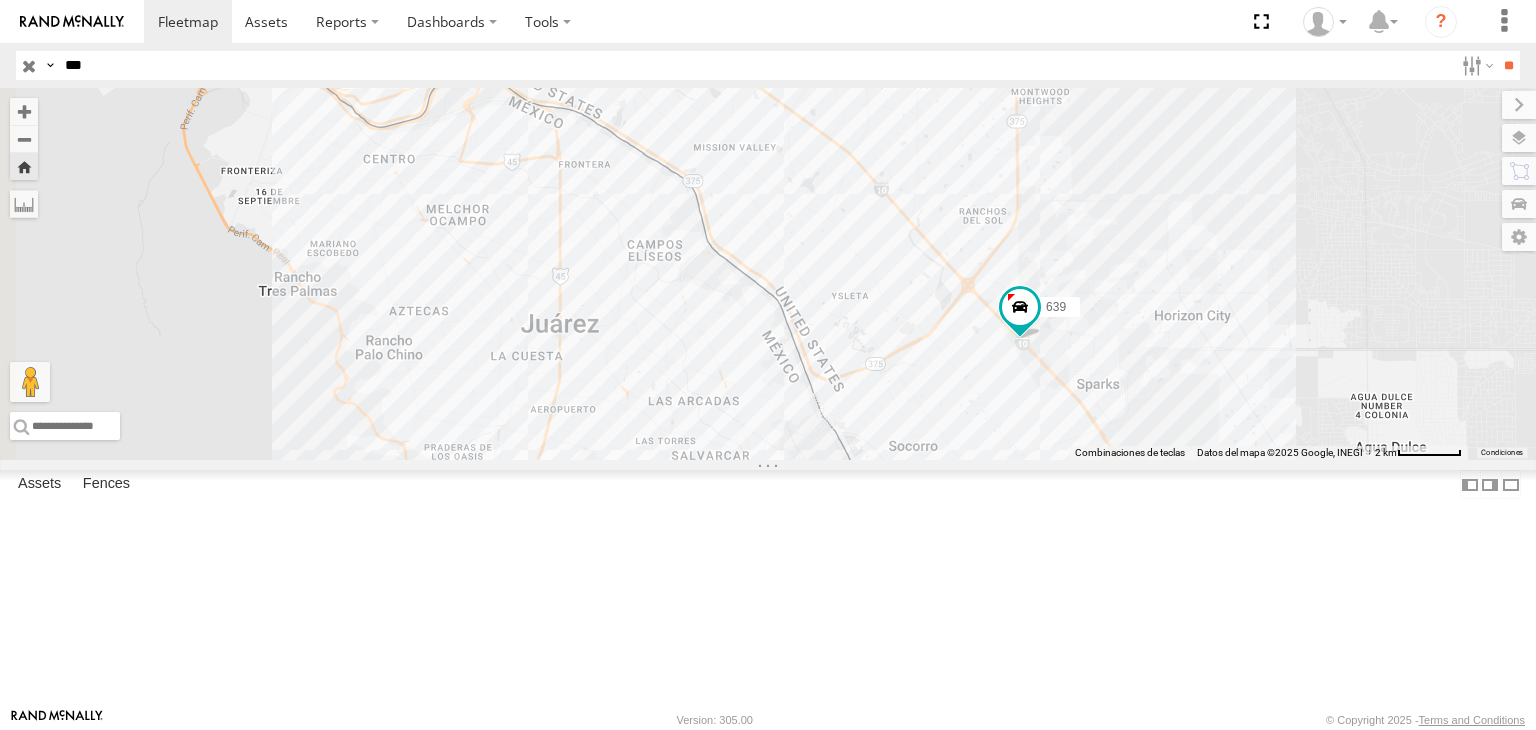 drag, startPoint x: 1134, startPoint y: 481, endPoint x: 1057, endPoint y: 449, distance: 83.38465 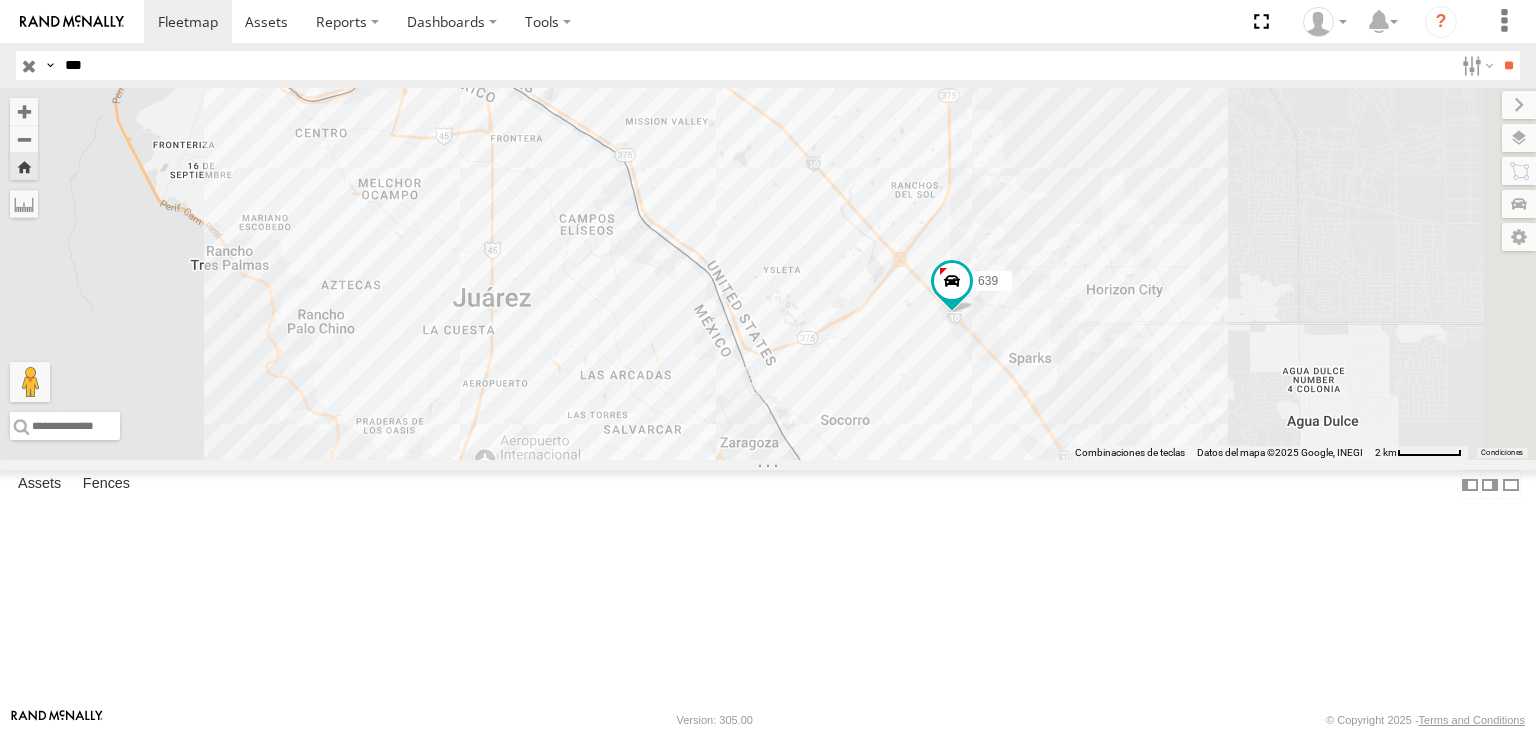click on "639" at bounding box center (768, 274) 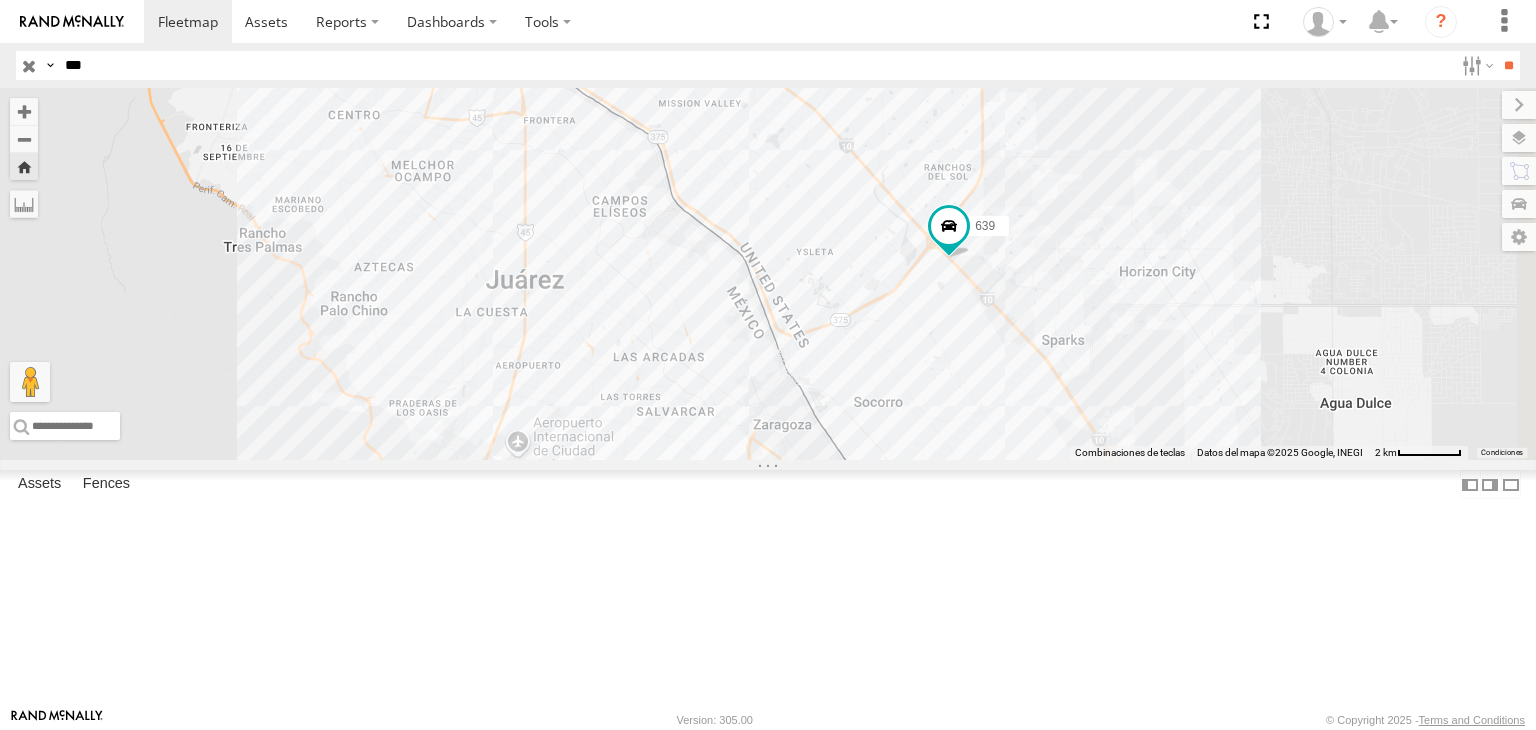 drag, startPoint x: 820, startPoint y: 341, endPoint x: 903, endPoint y: 262, distance: 114.58621 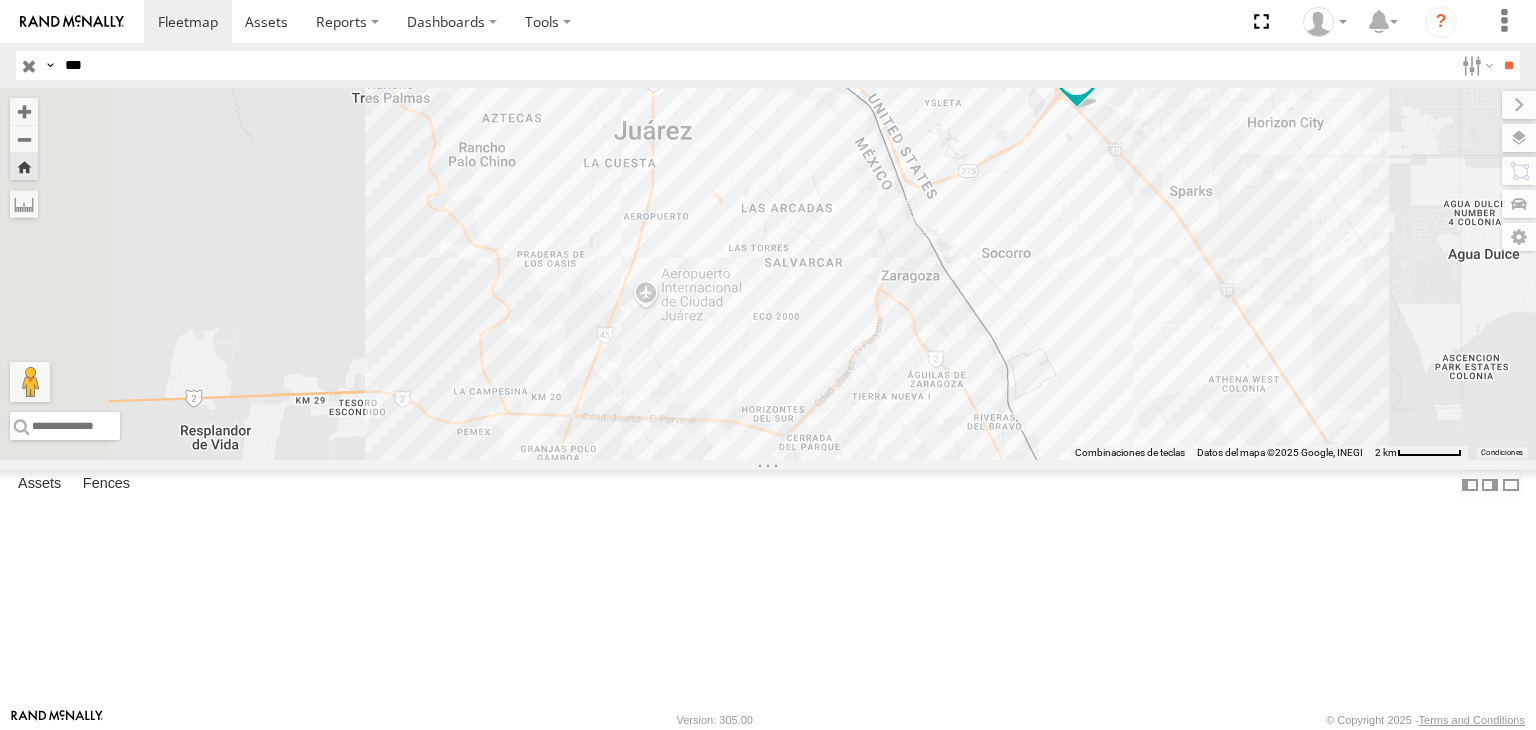 drag, startPoint x: 928, startPoint y: 255, endPoint x: 874, endPoint y: 351, distance: 110.145355 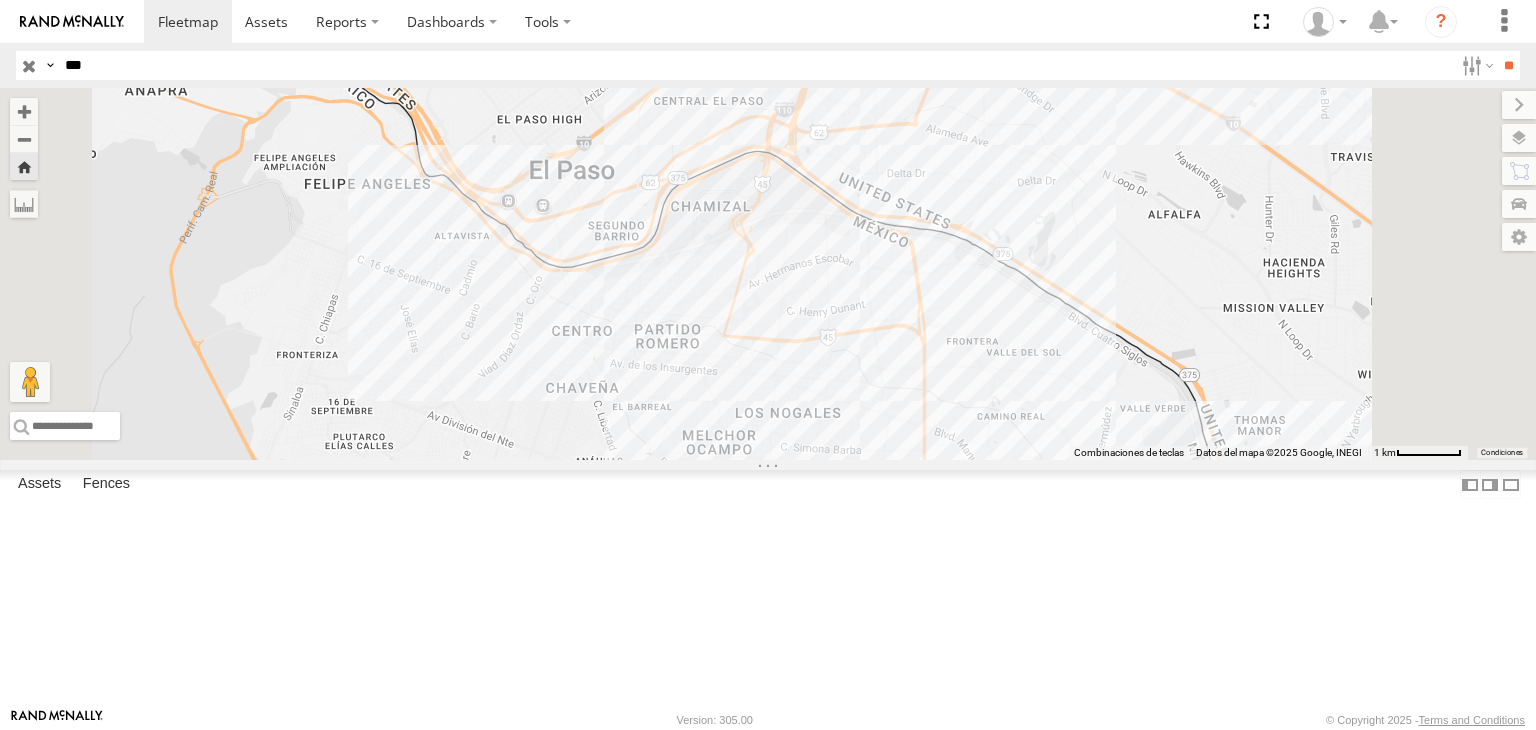 drag, startPoint x: 1240, startPoint y: 390, endPoint x: 949, endPoint y: 310, distance: 301.7963 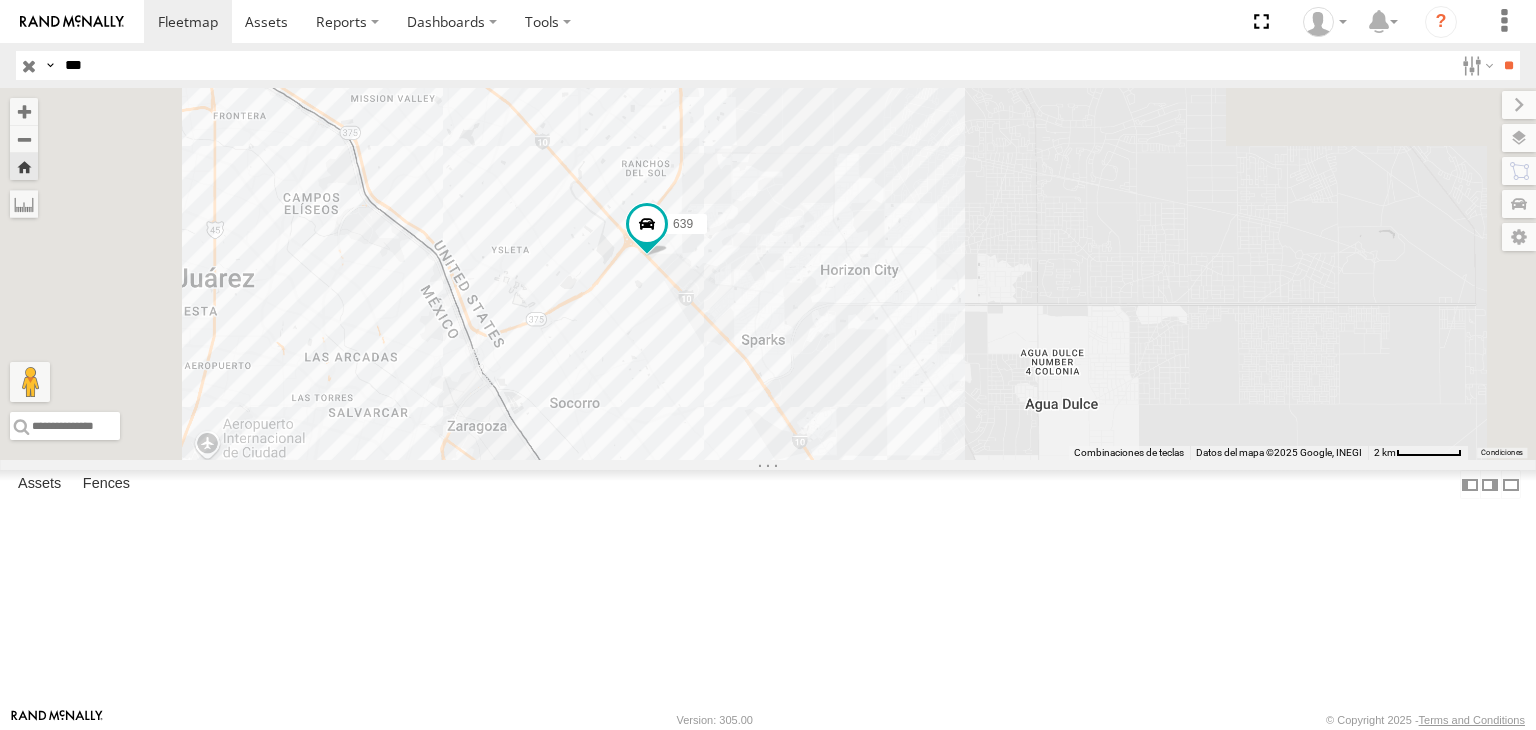 drag, startPoint x: 847, startPoint y: 336, endPoint x: 949, endPoint y: 349, distance: 102.825096 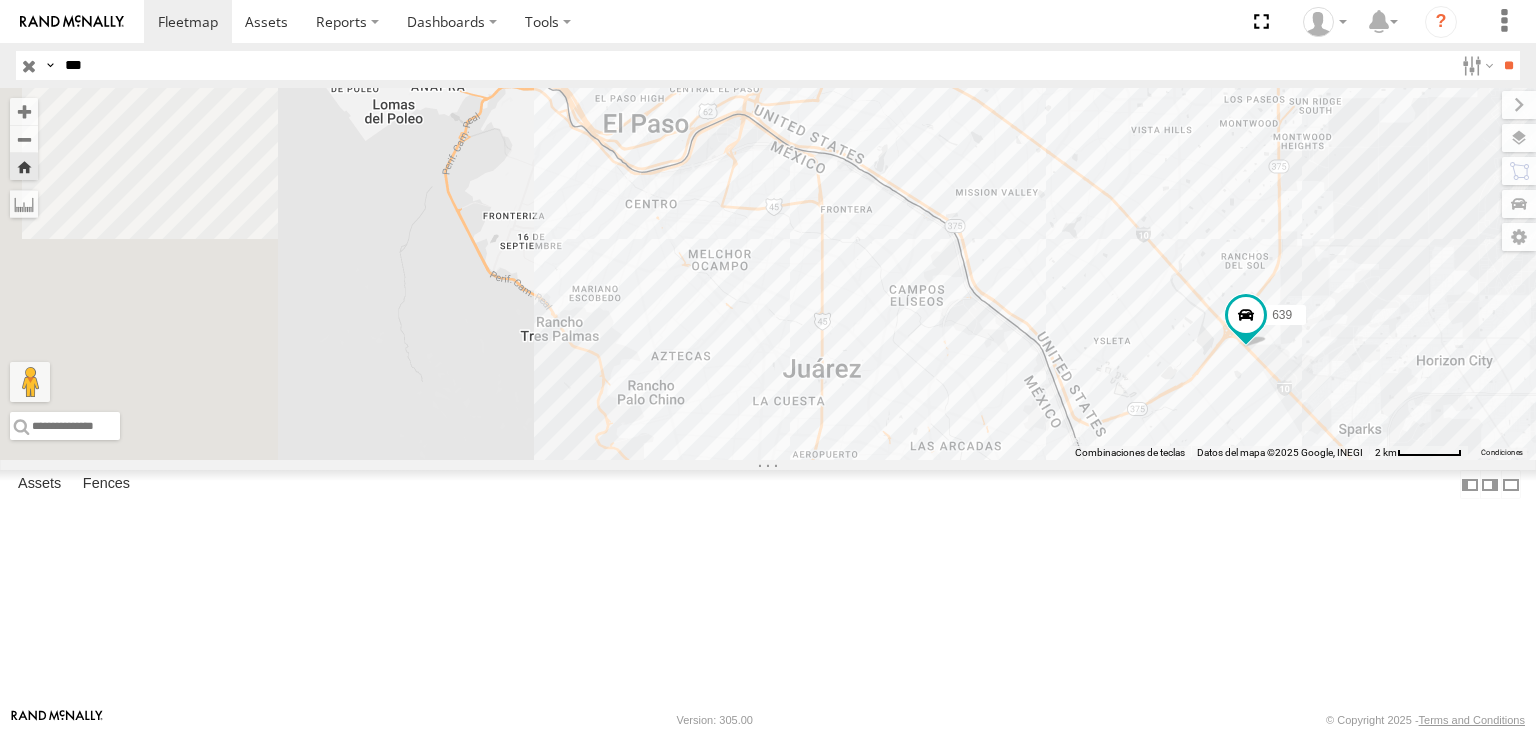 drag, startPoint x: 954, startPoint y: 360, endPoint x: 992, endPoint y: 426, distance: 76.15773 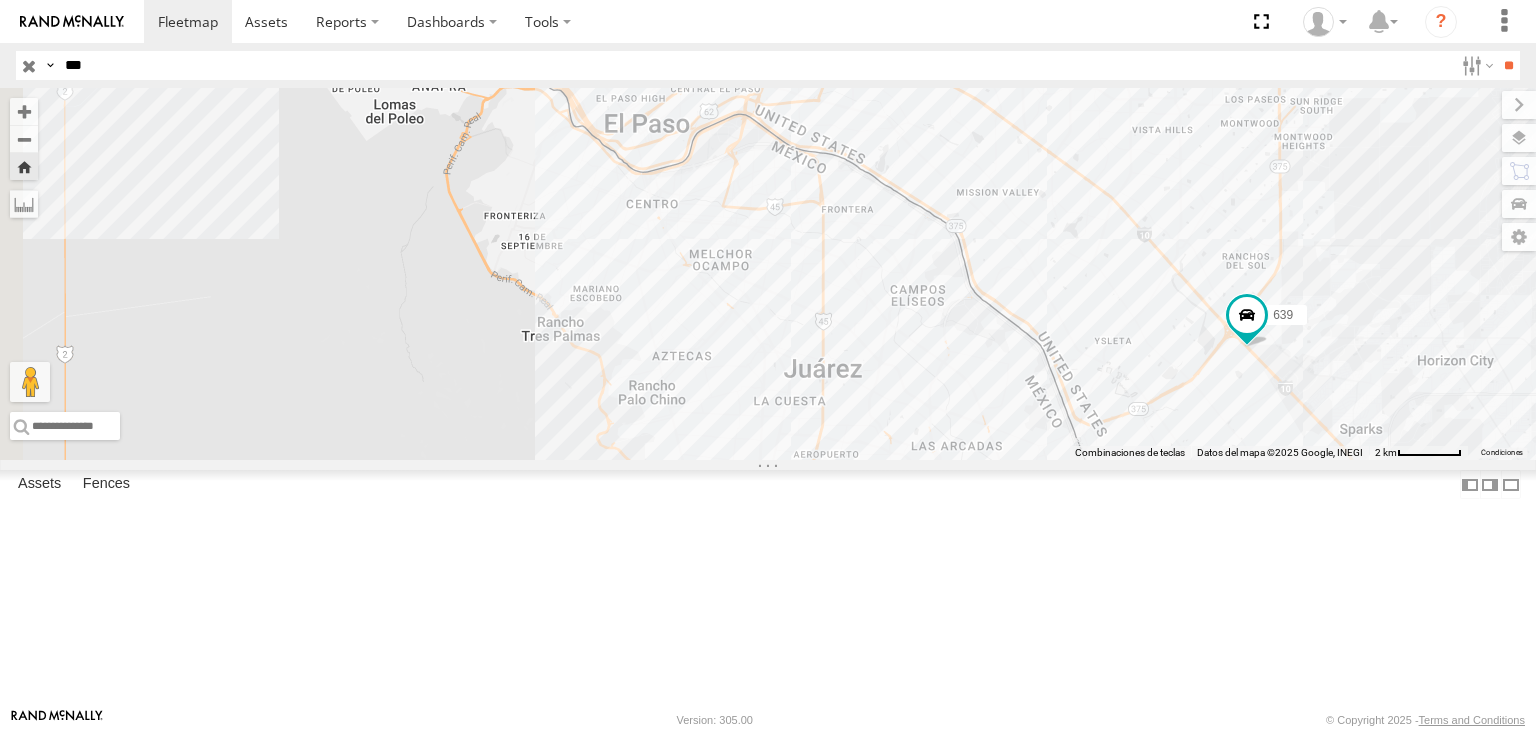 drag, startPoint x: 1079, startPoint y: 405, endPoint x: 1044, endPoint y: 433, distance: 44.82187 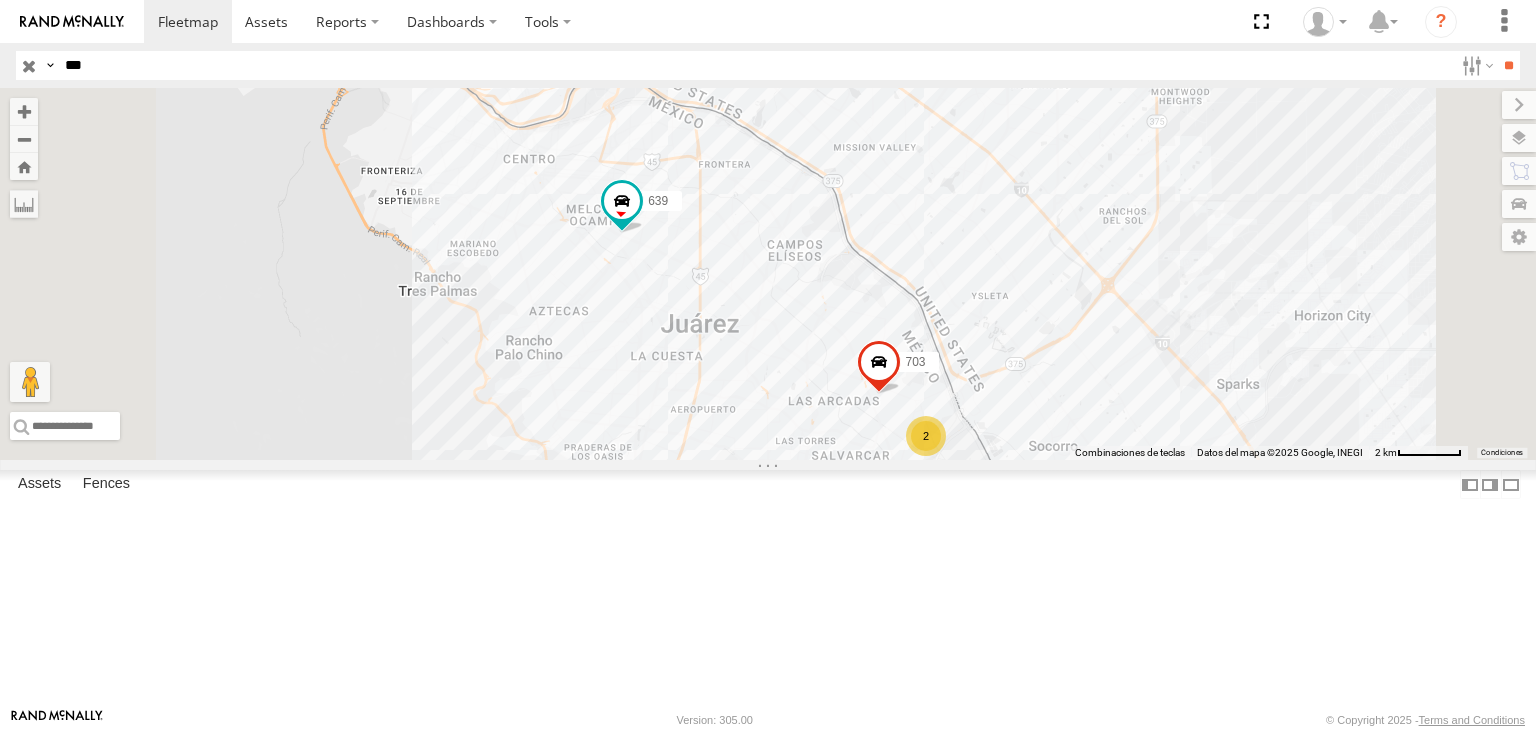 click on "***" at bounding box center [755, 65] 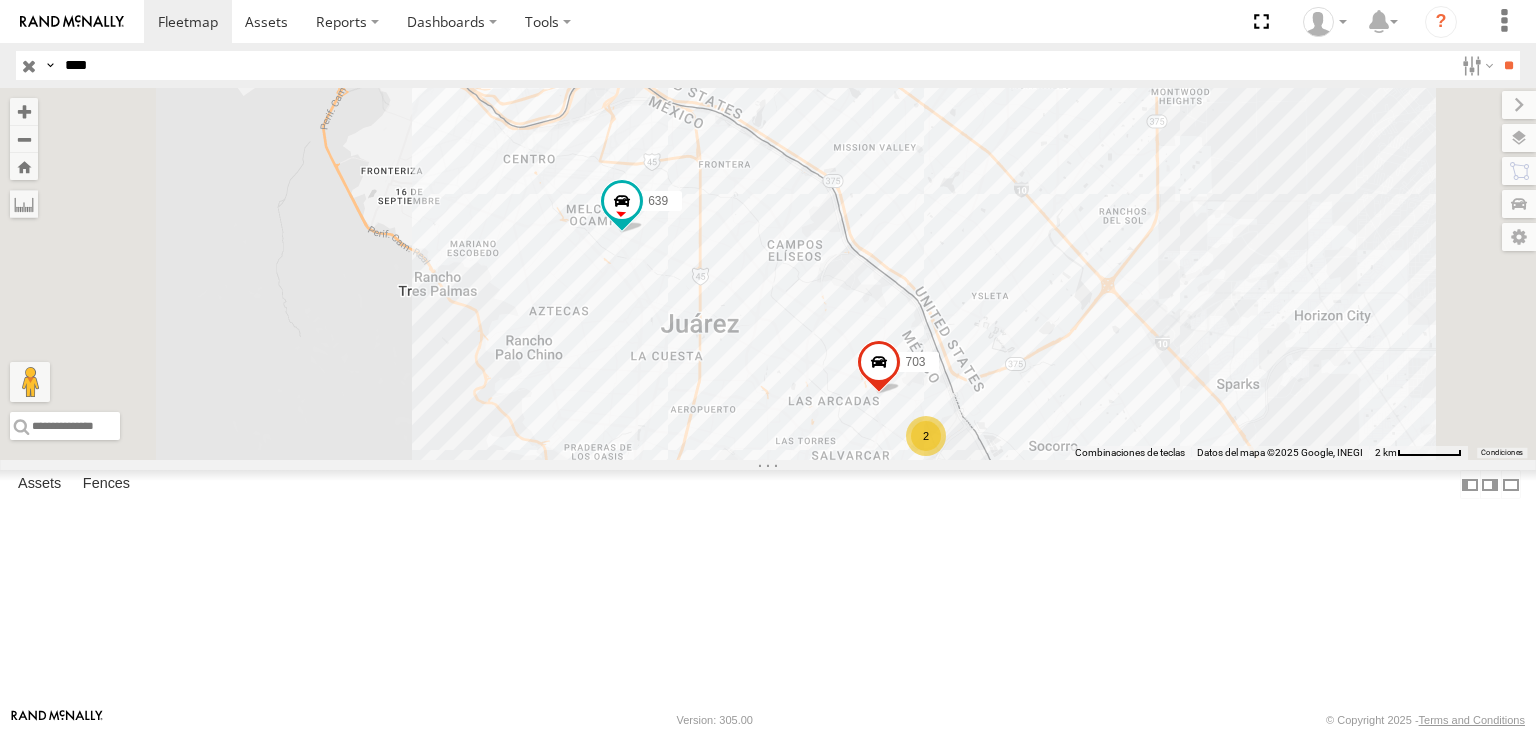 type on "****" 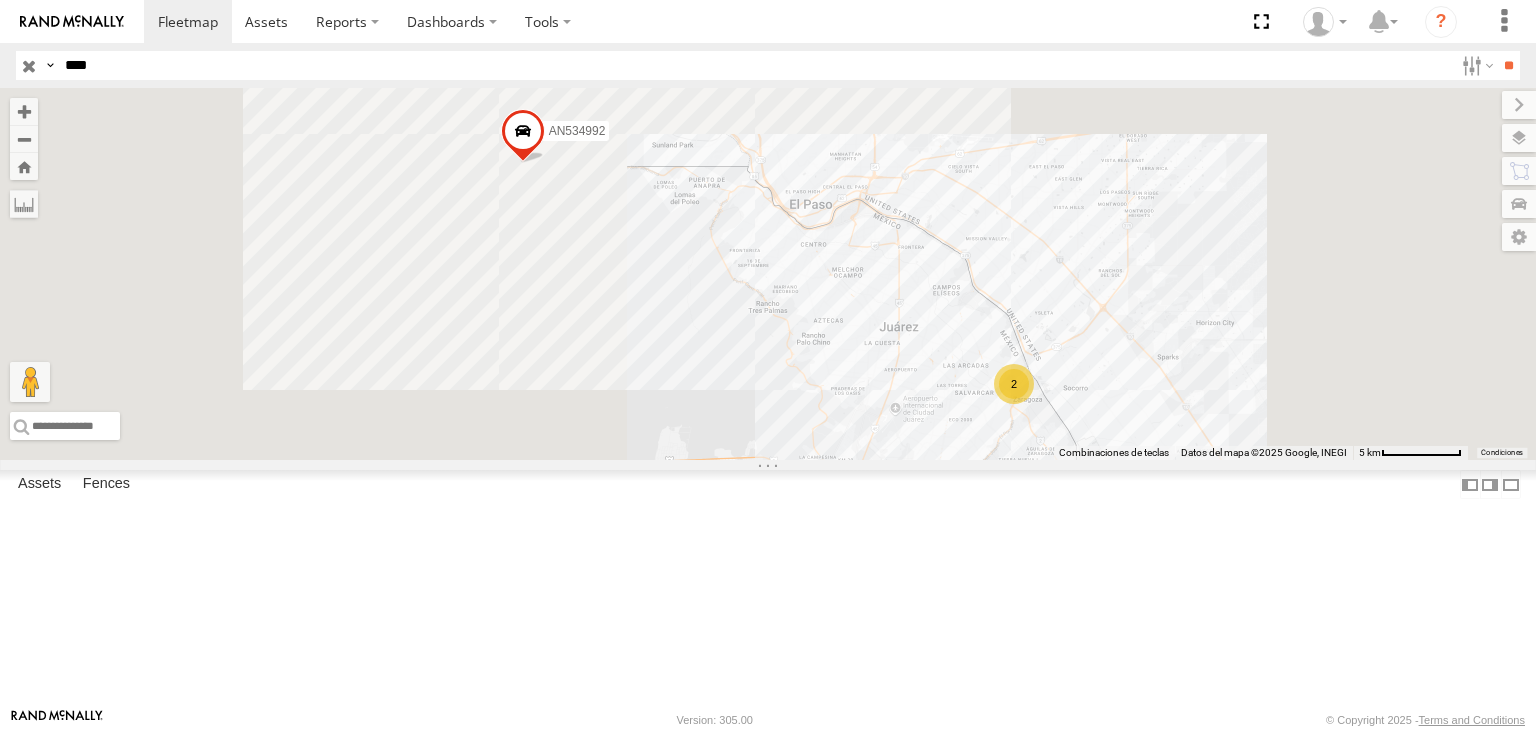 click on "3499" at bounding box center (0, 0) 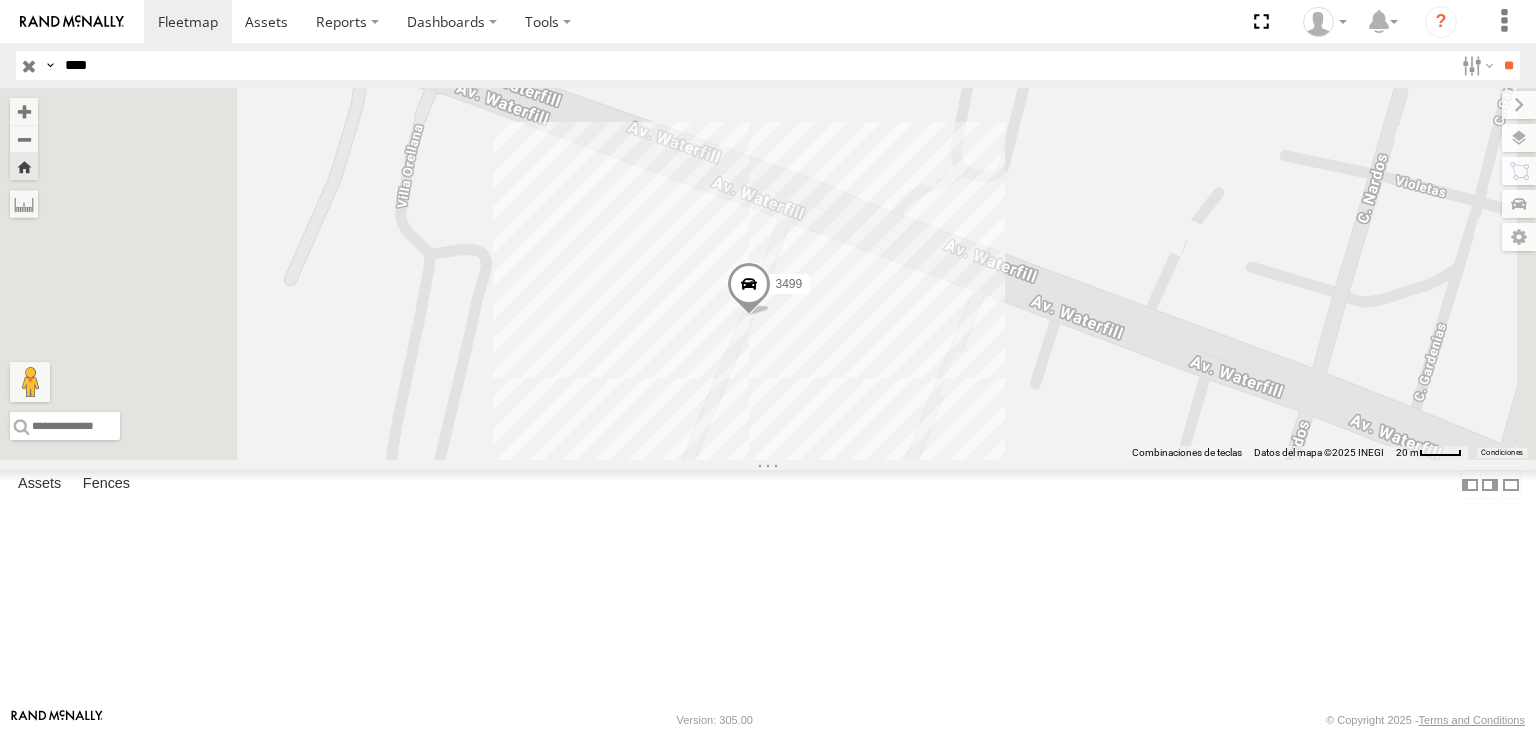 click at bounding box center (749, 289) 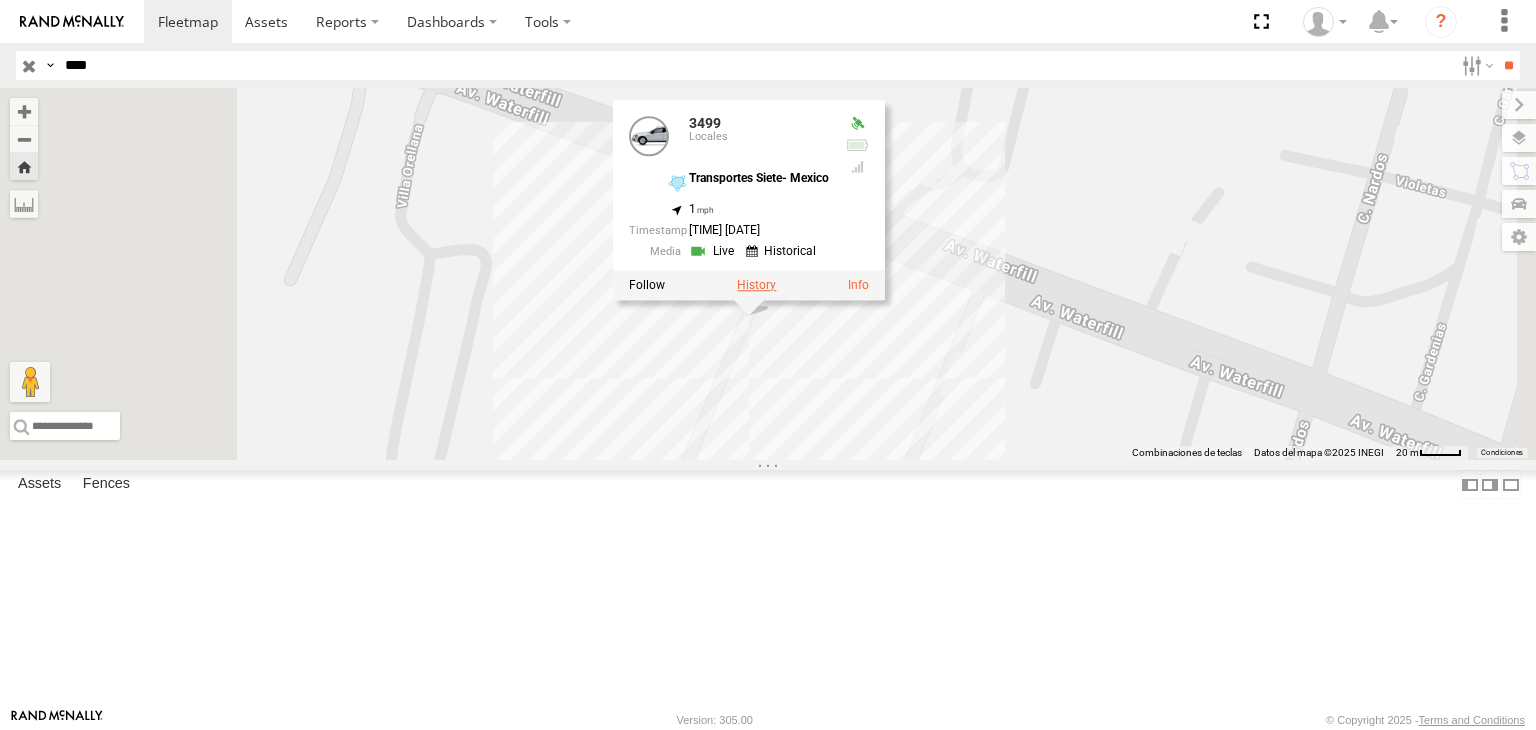 click at bounding box center (756, 286) 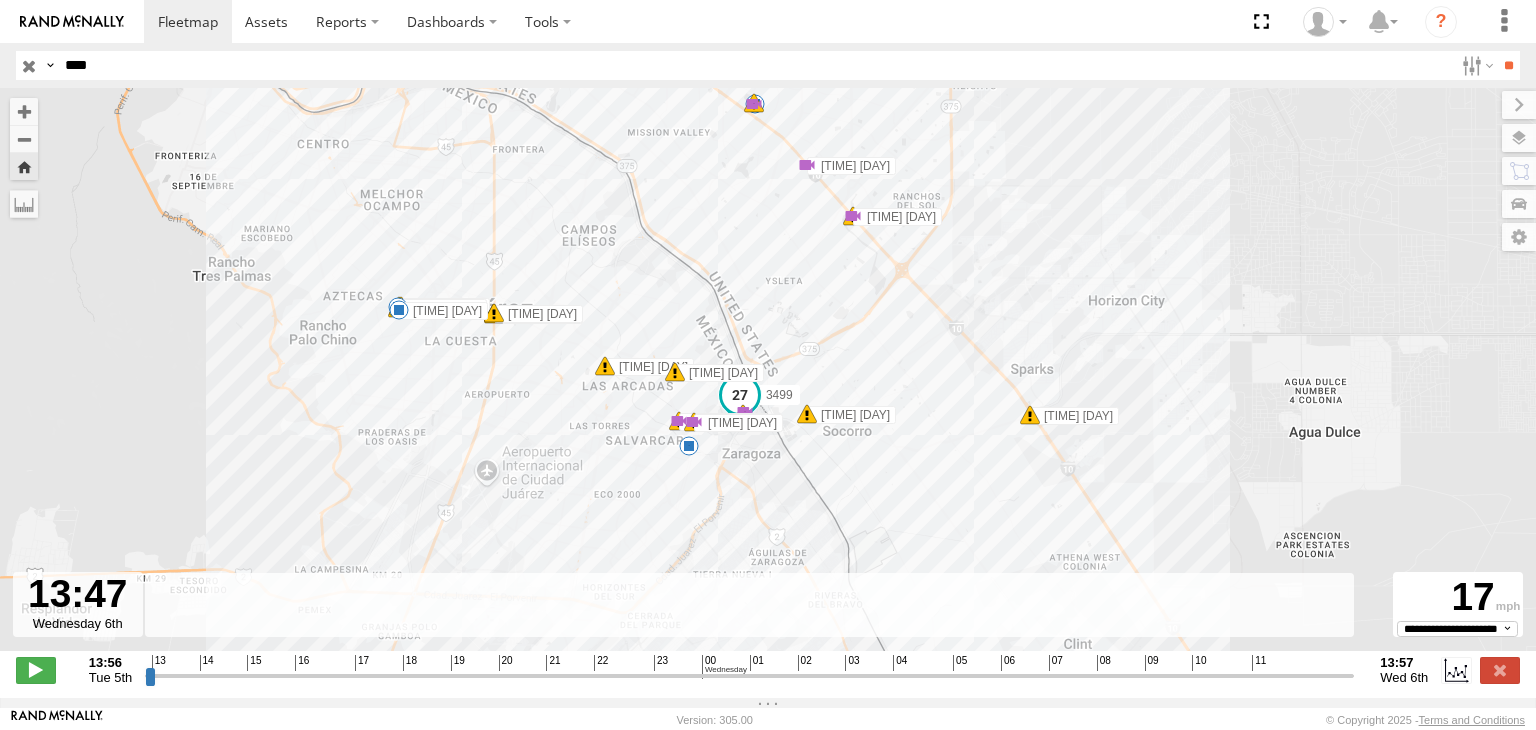 drag, startPoint x: 159, startPoint y: 688, endPoint x: 1340, endPoint y: 673, distance: 1181.0952 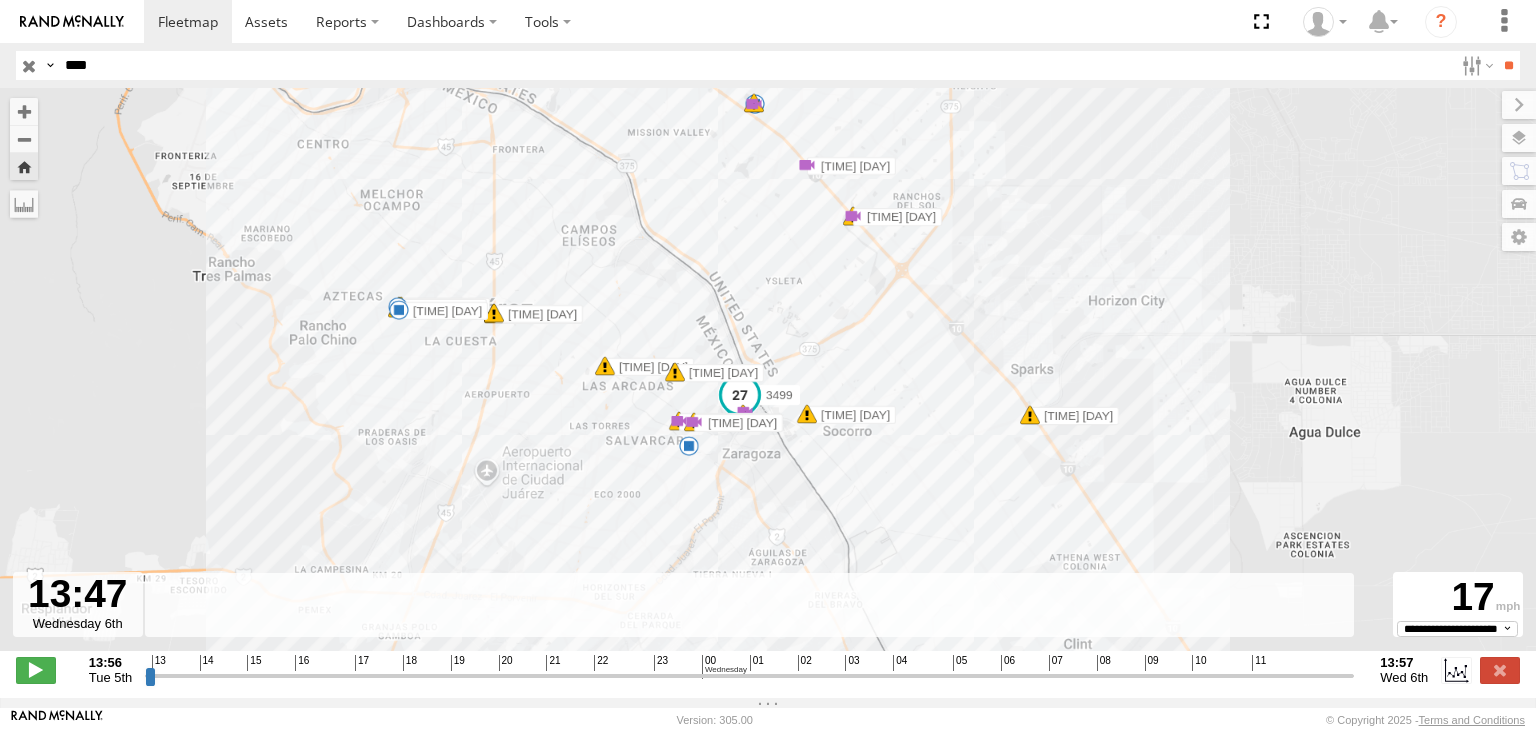 click at bounding box center [72, 22] 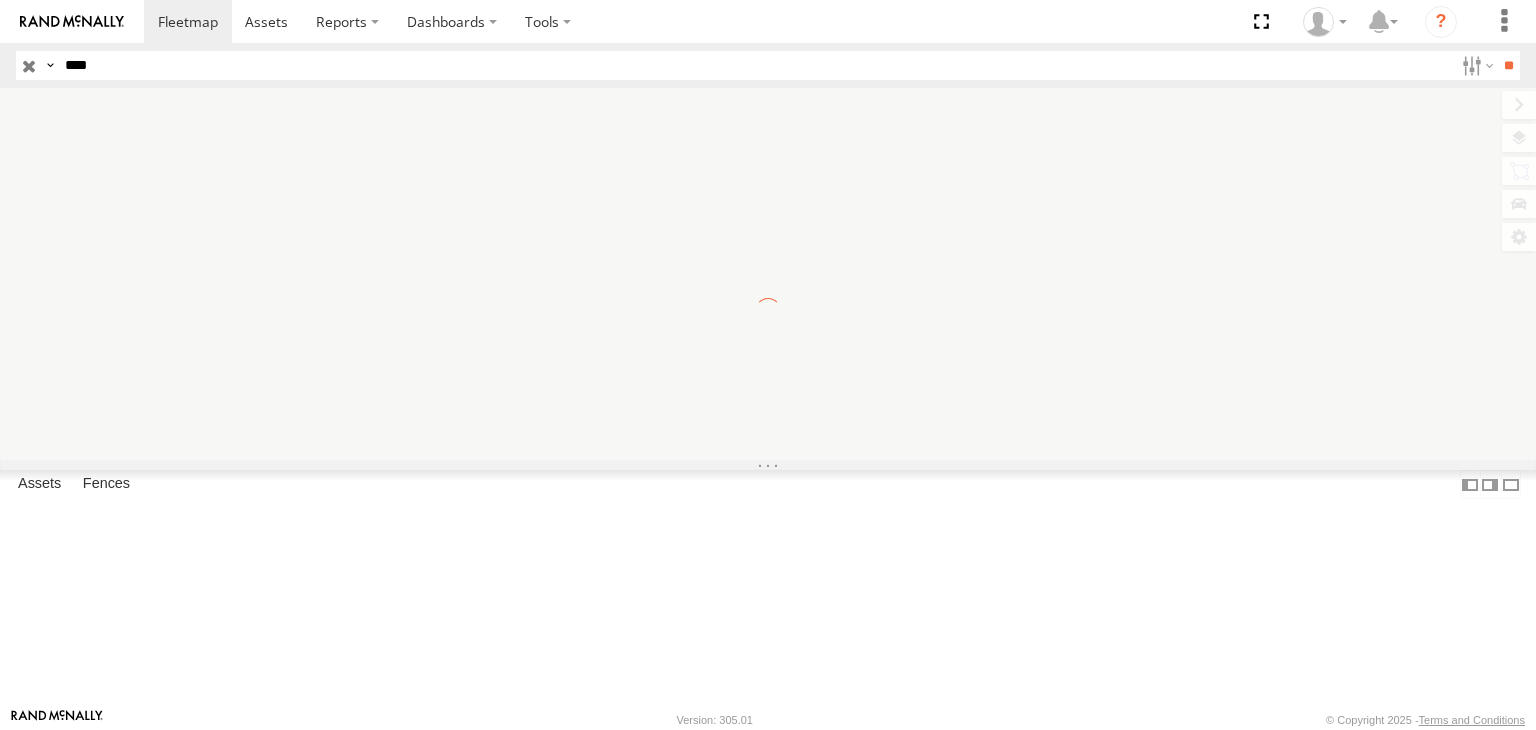 scroll, scrollTop: 0, scrollLeft: 0, axis: both 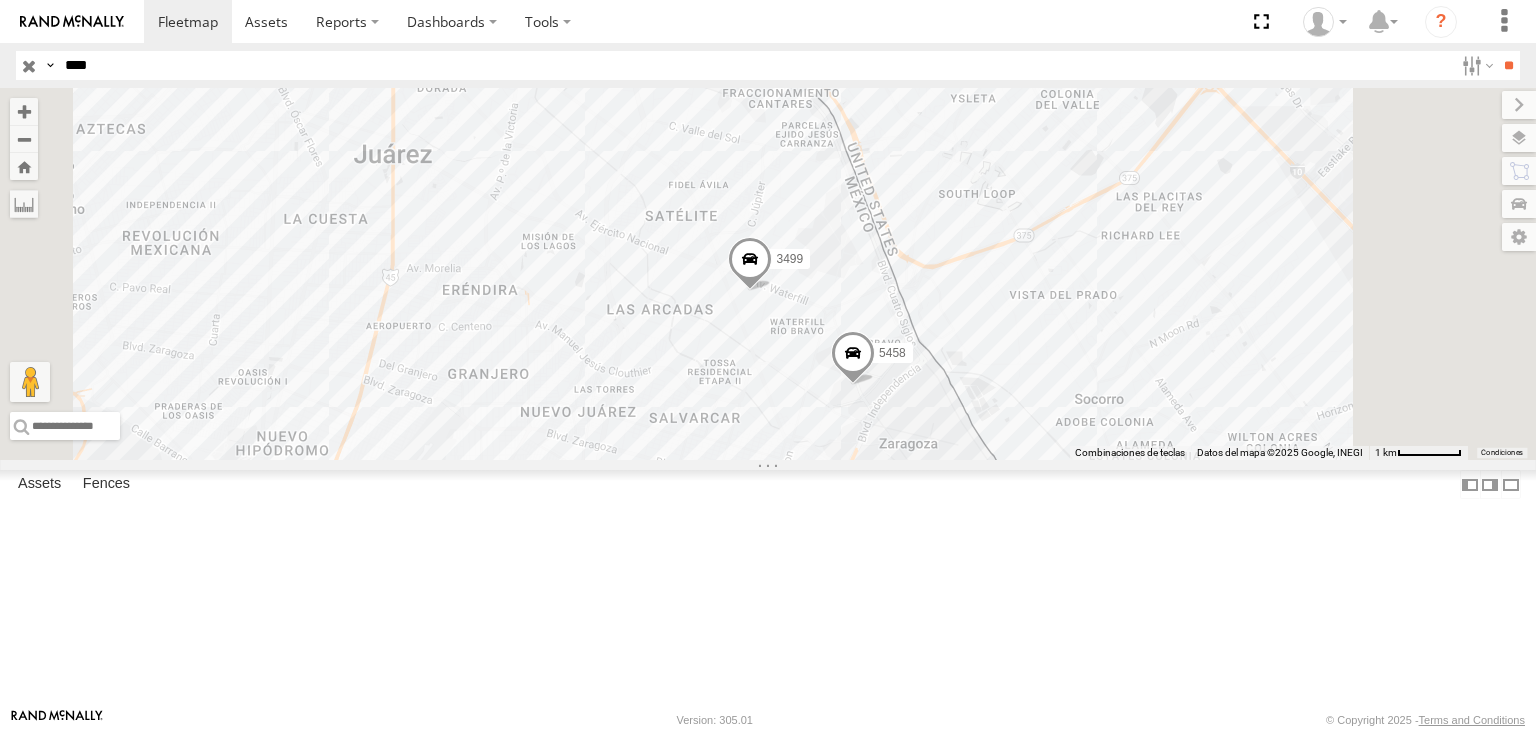 click at bounding box center (29, 65) 